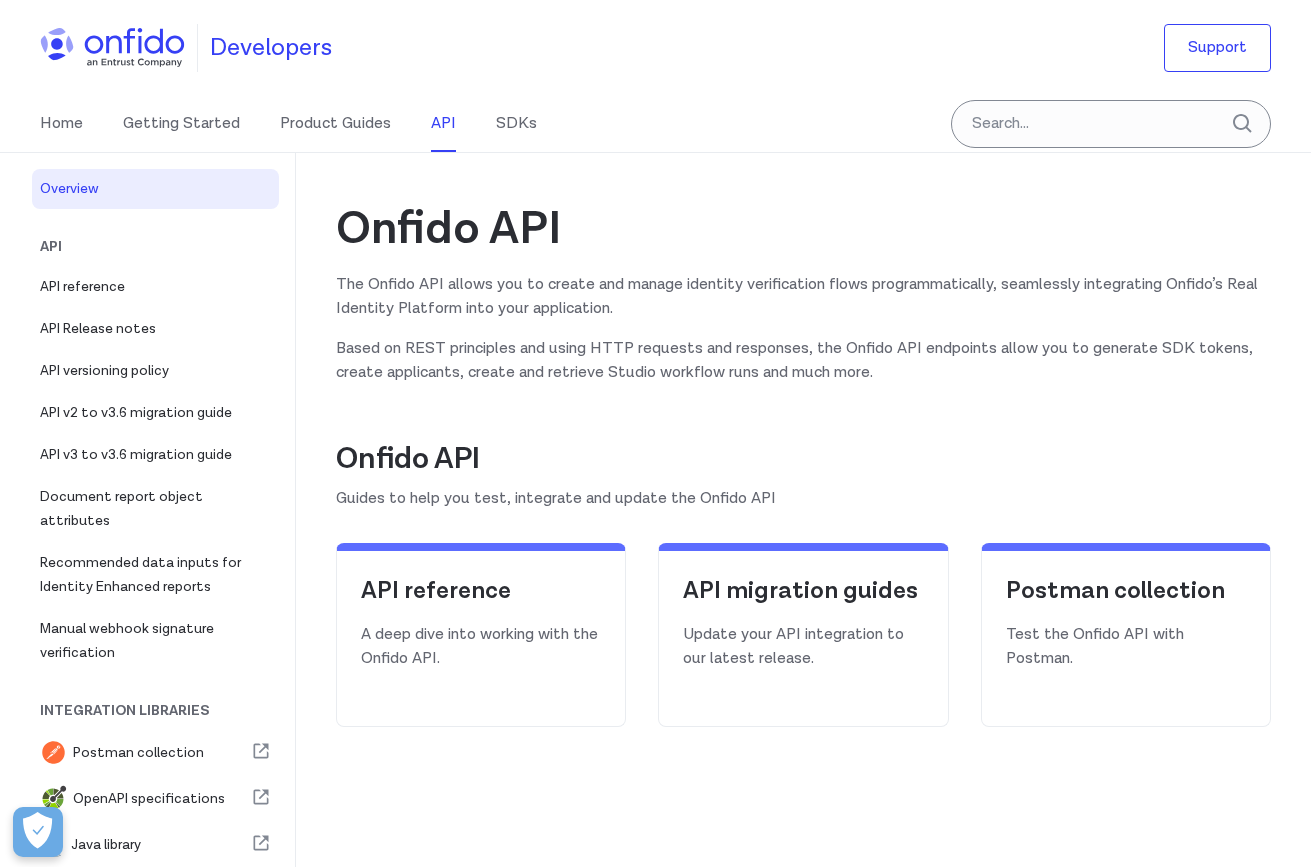scroll, scrollTop: 0, scrollLeft: 0, axis: both 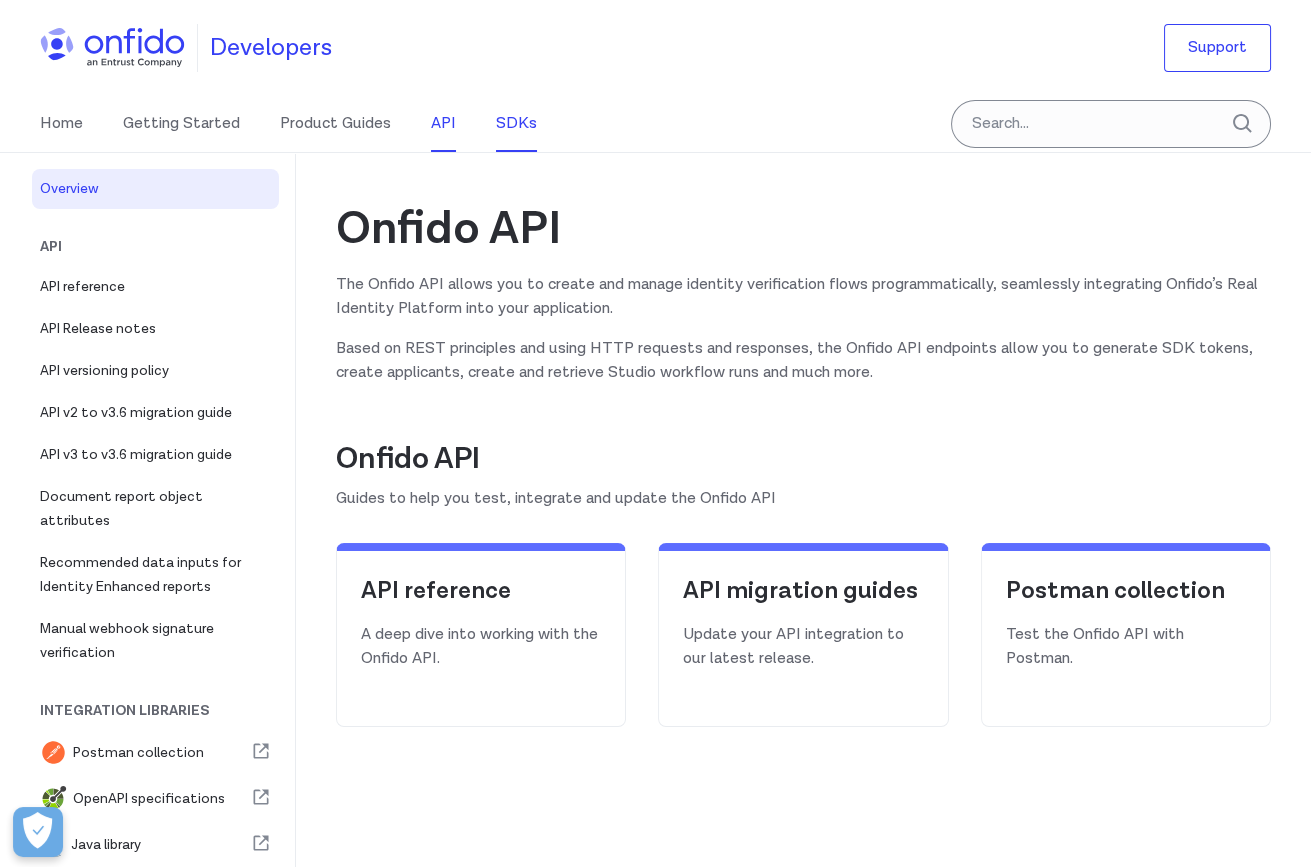 click on "SDKs" at bounding box center [516, 124] 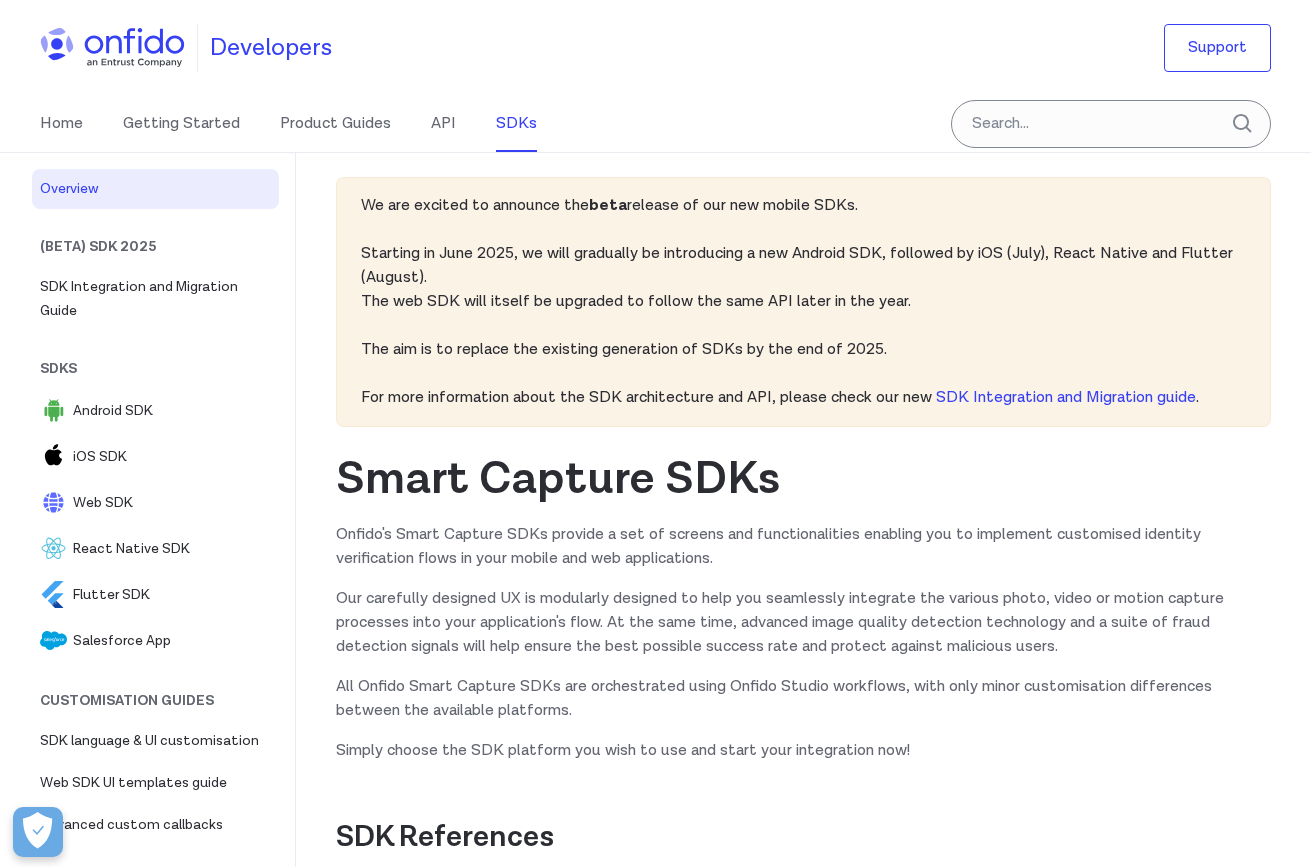 scroll, scrollTop: 0, scrollLeft: 0, axis: both 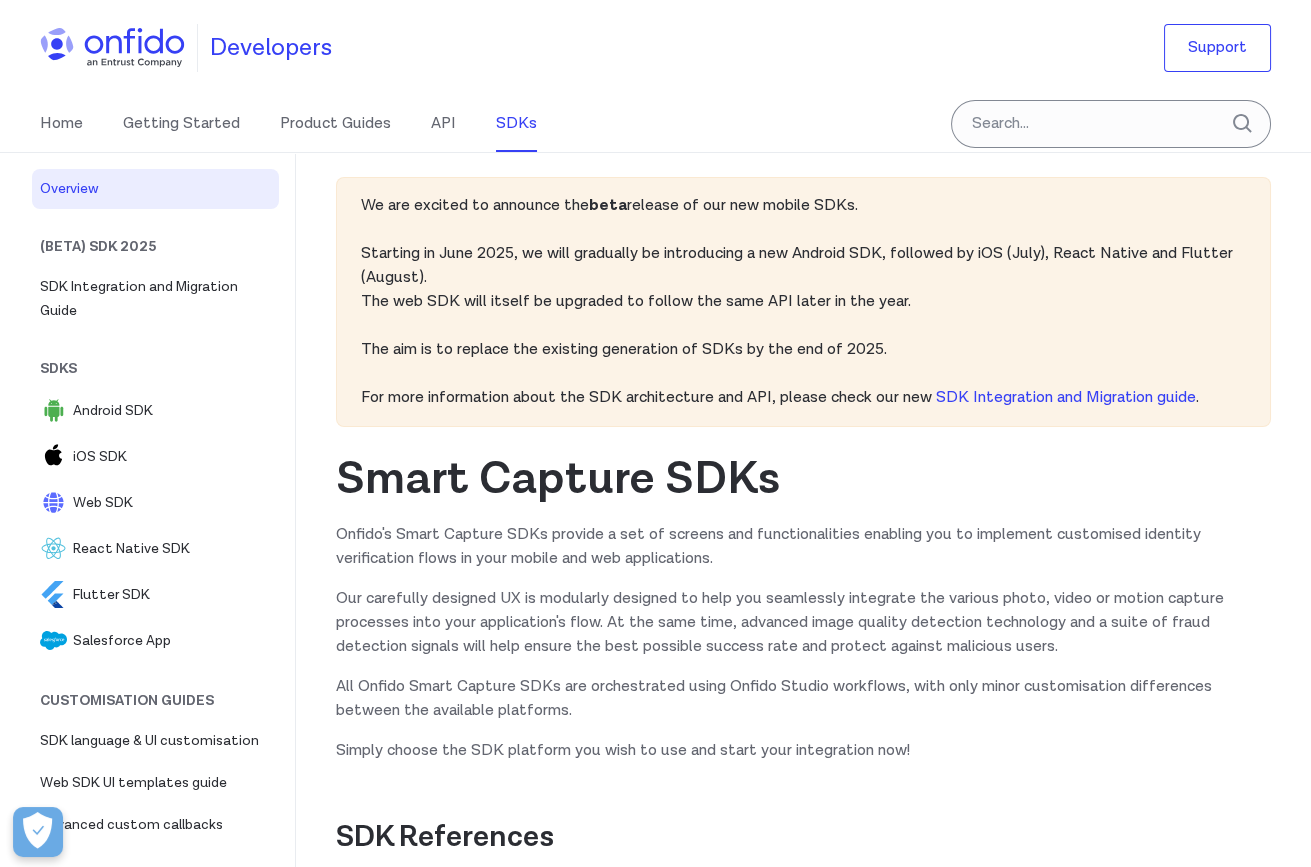 click on "Home Getting Started Product Guides API SDKs" at bounding box center (308, 124) 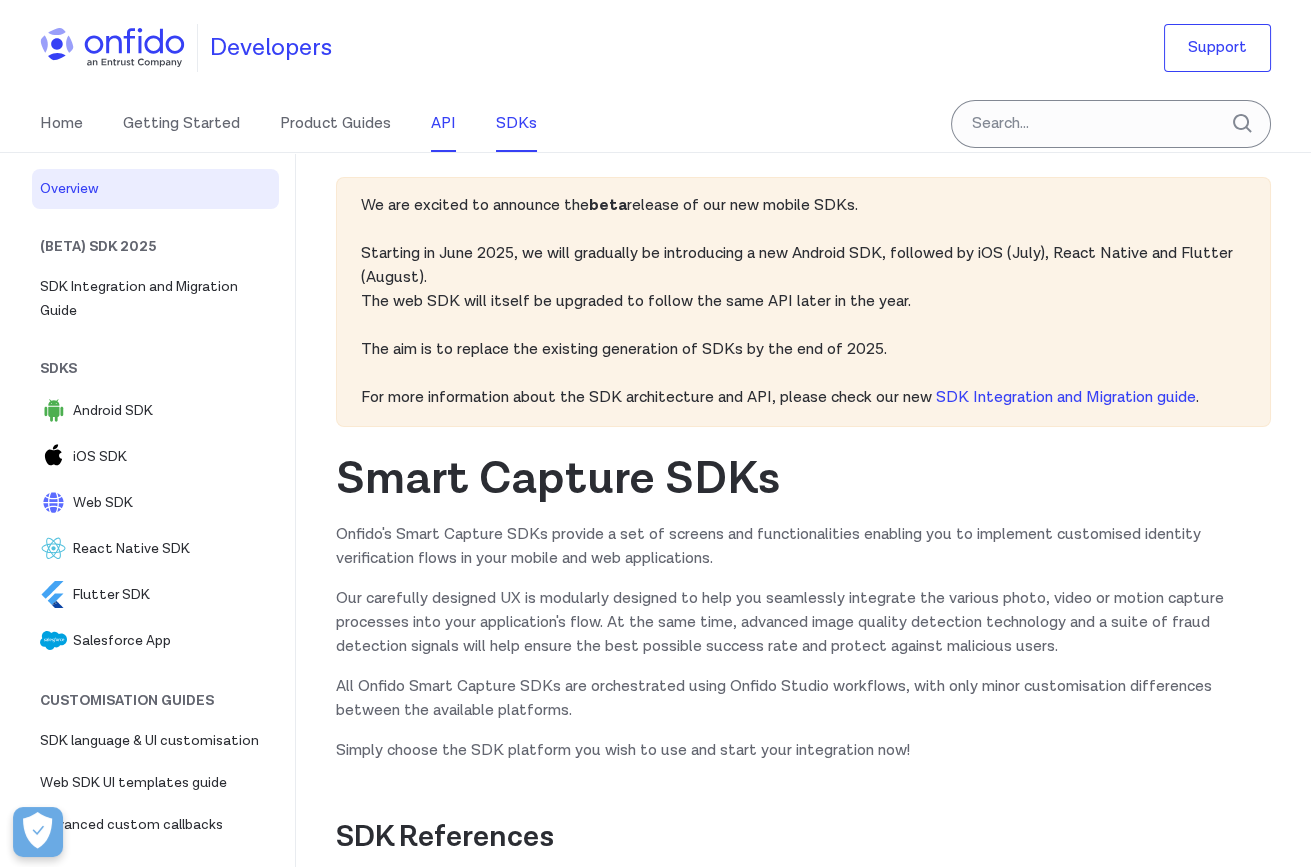 click on "API" at bounding box center [443, 124] 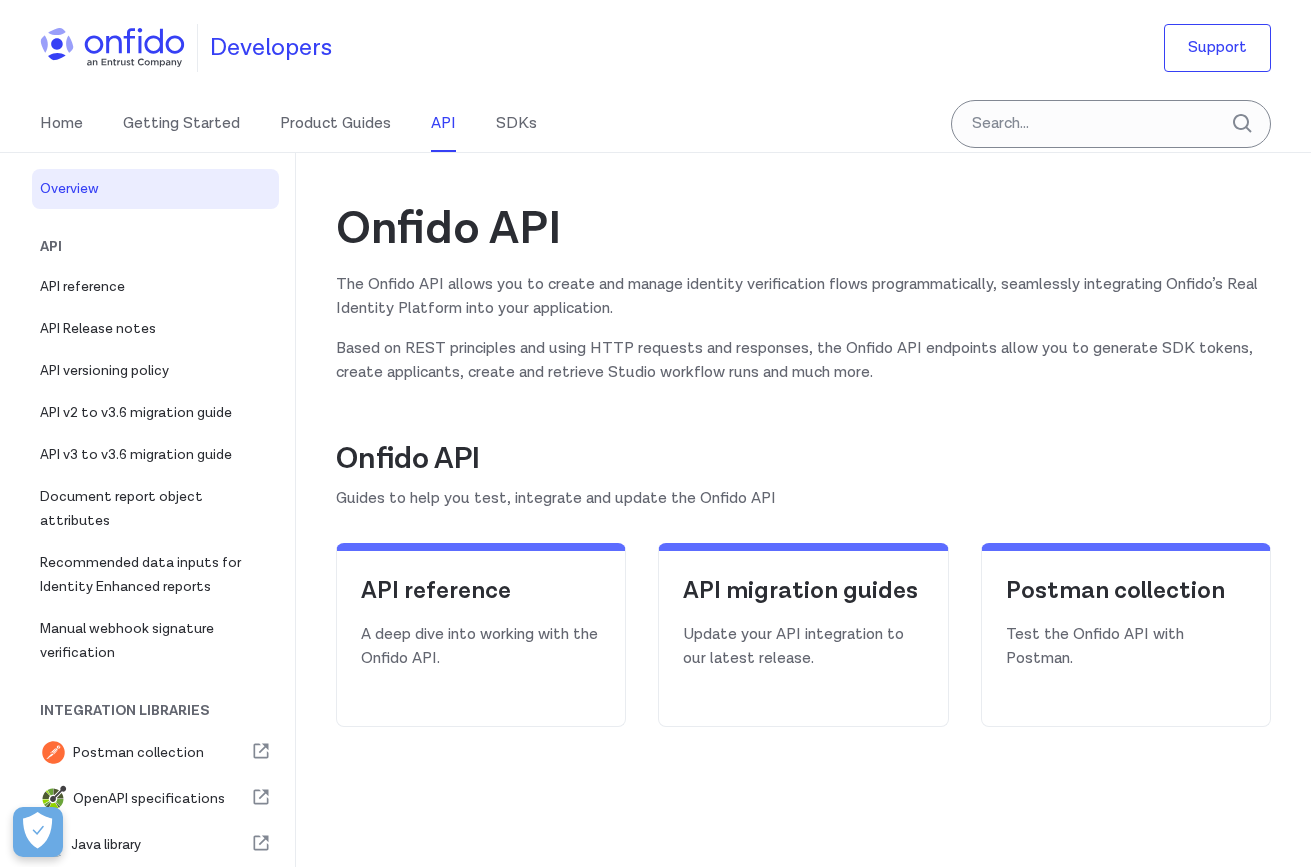 scroll, scrollTop: 0, scrollLeft: 0, axis: both 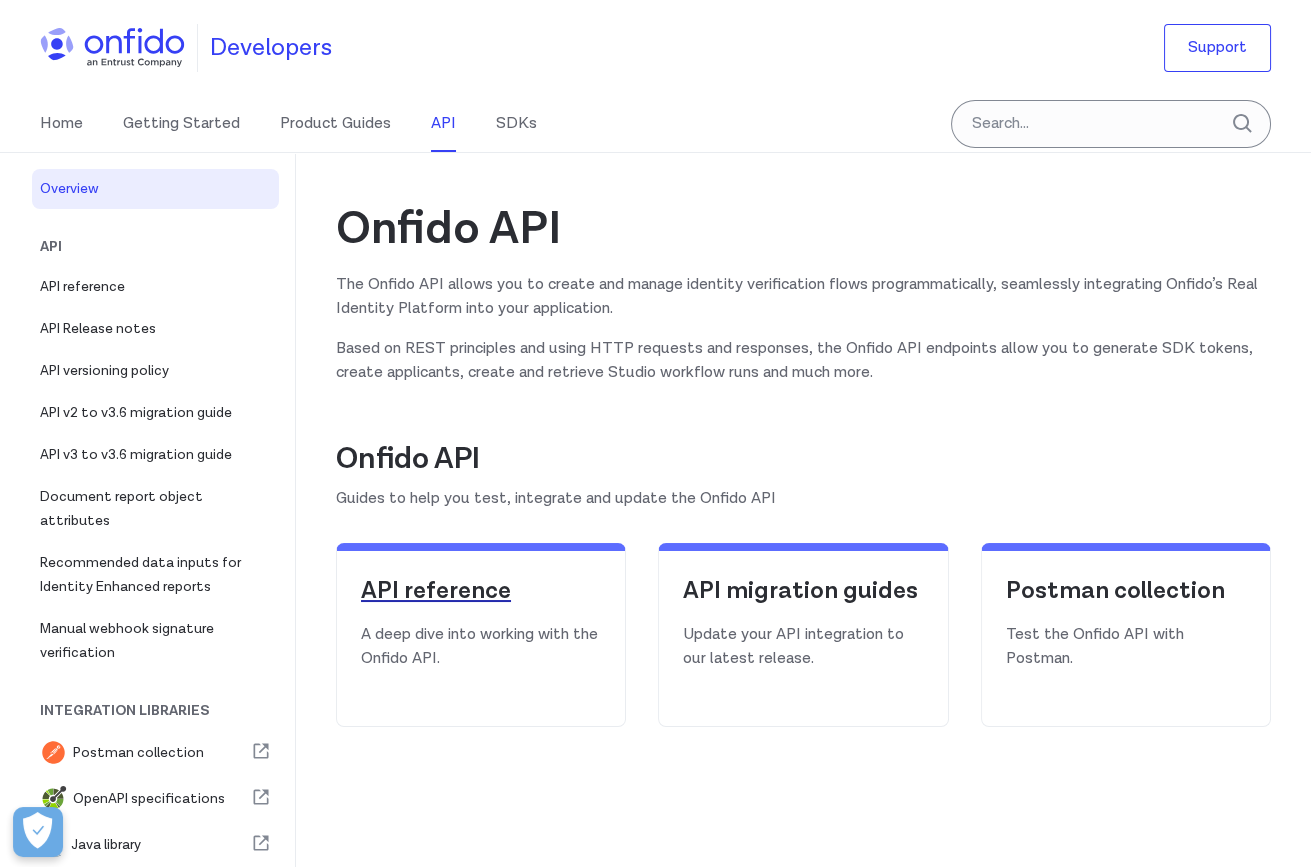 click on "API reference" at bounding box center (481, 591) 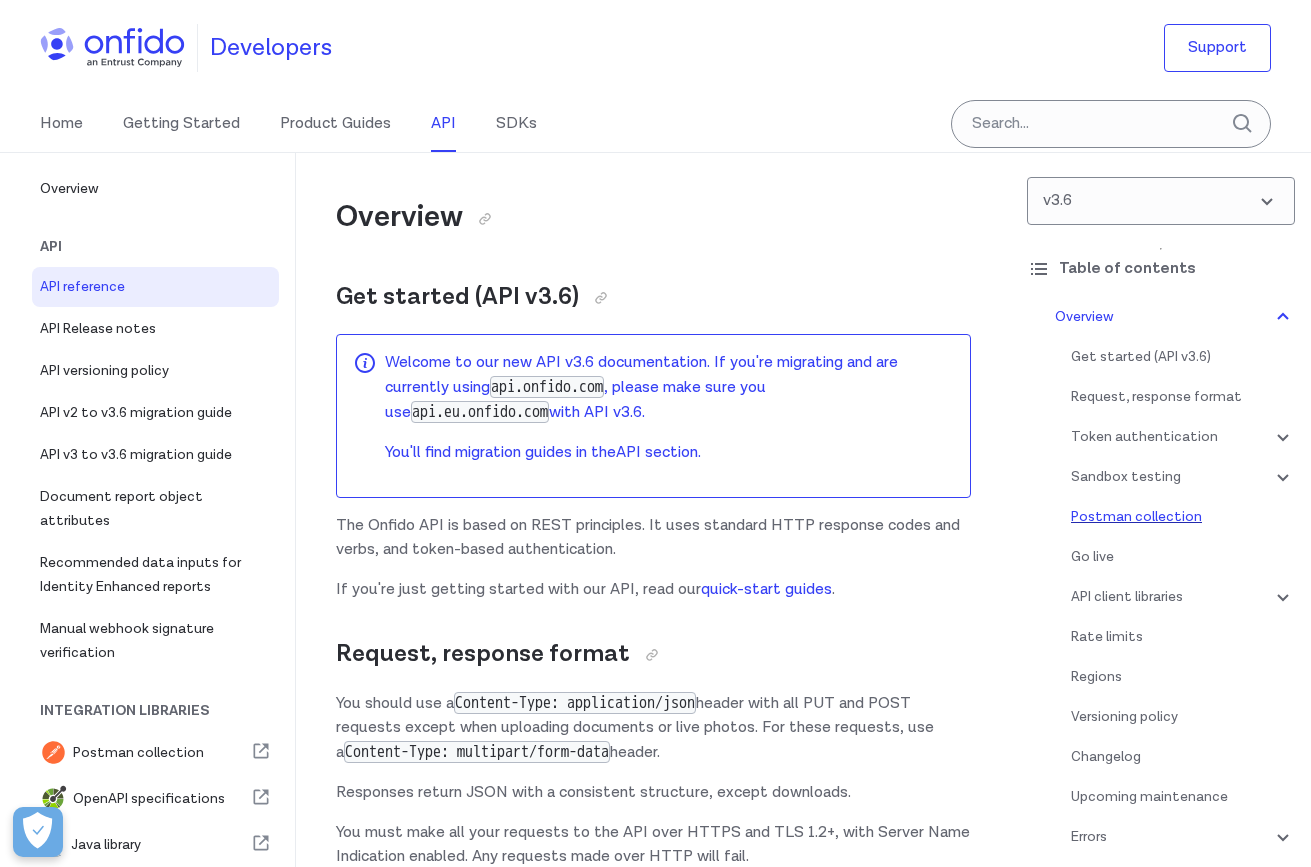 scroll, scrollTop: 0, scrollLeft: 0, axis: both 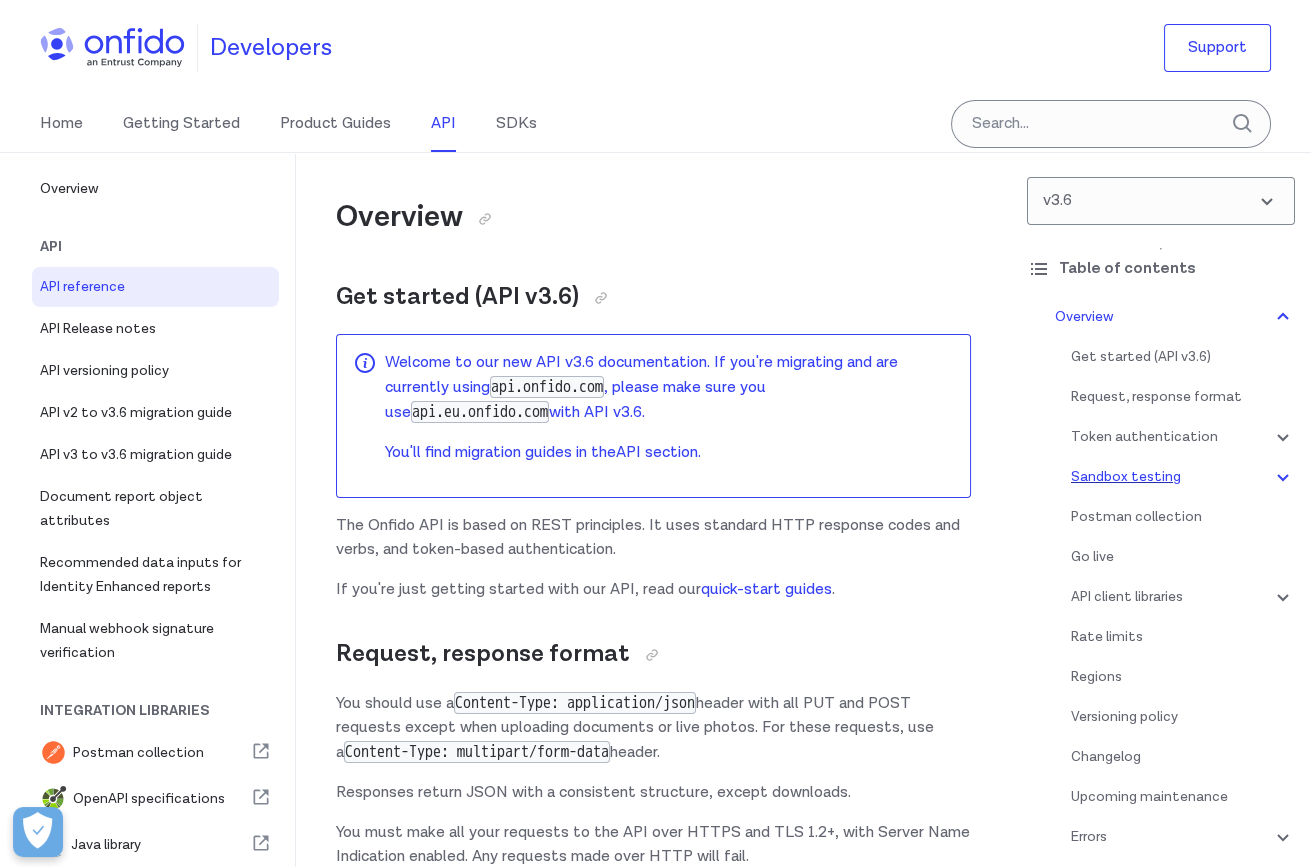 click on "Sandbox testing" at bounding box center (1183, 477) 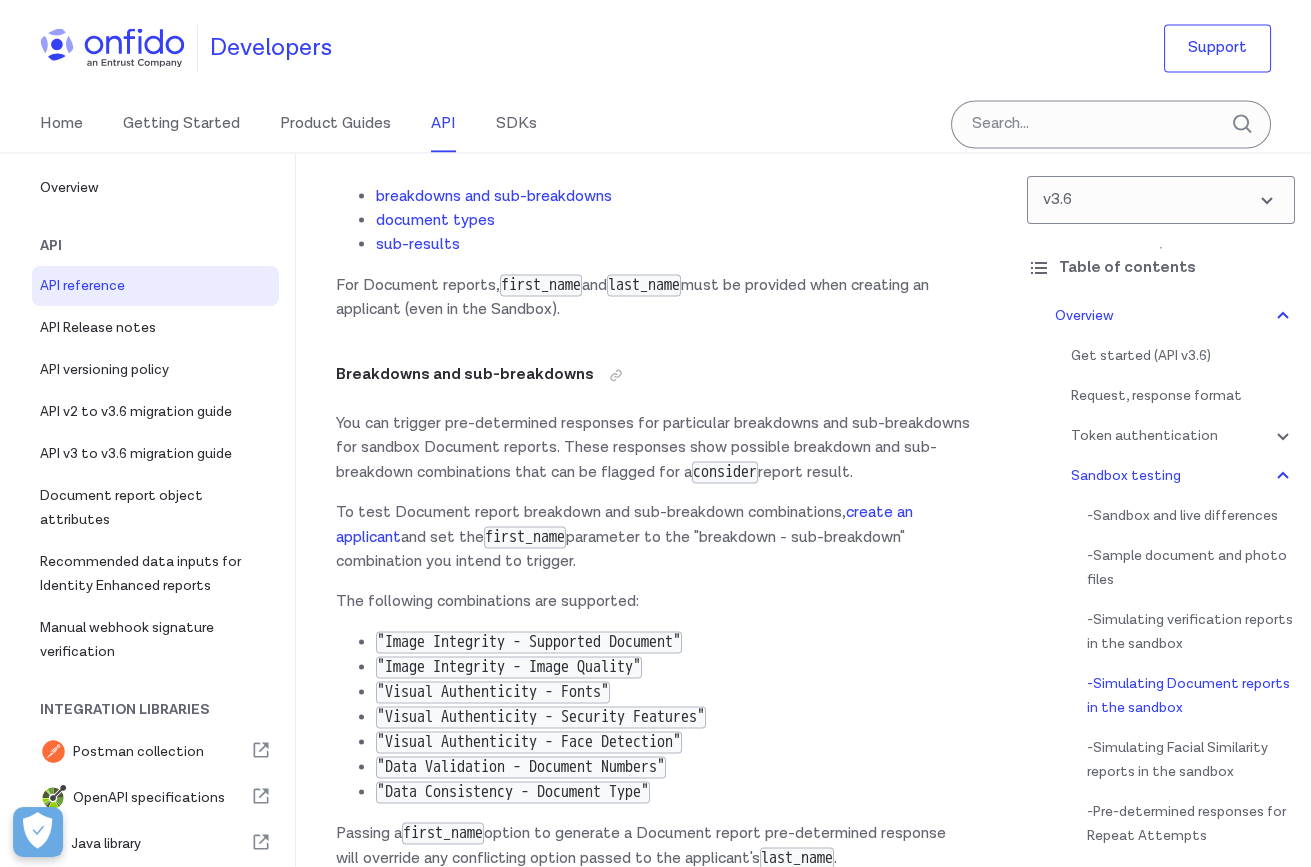 scroll, scrollTop: 6265, scrollLeft: 0, axis: vertical 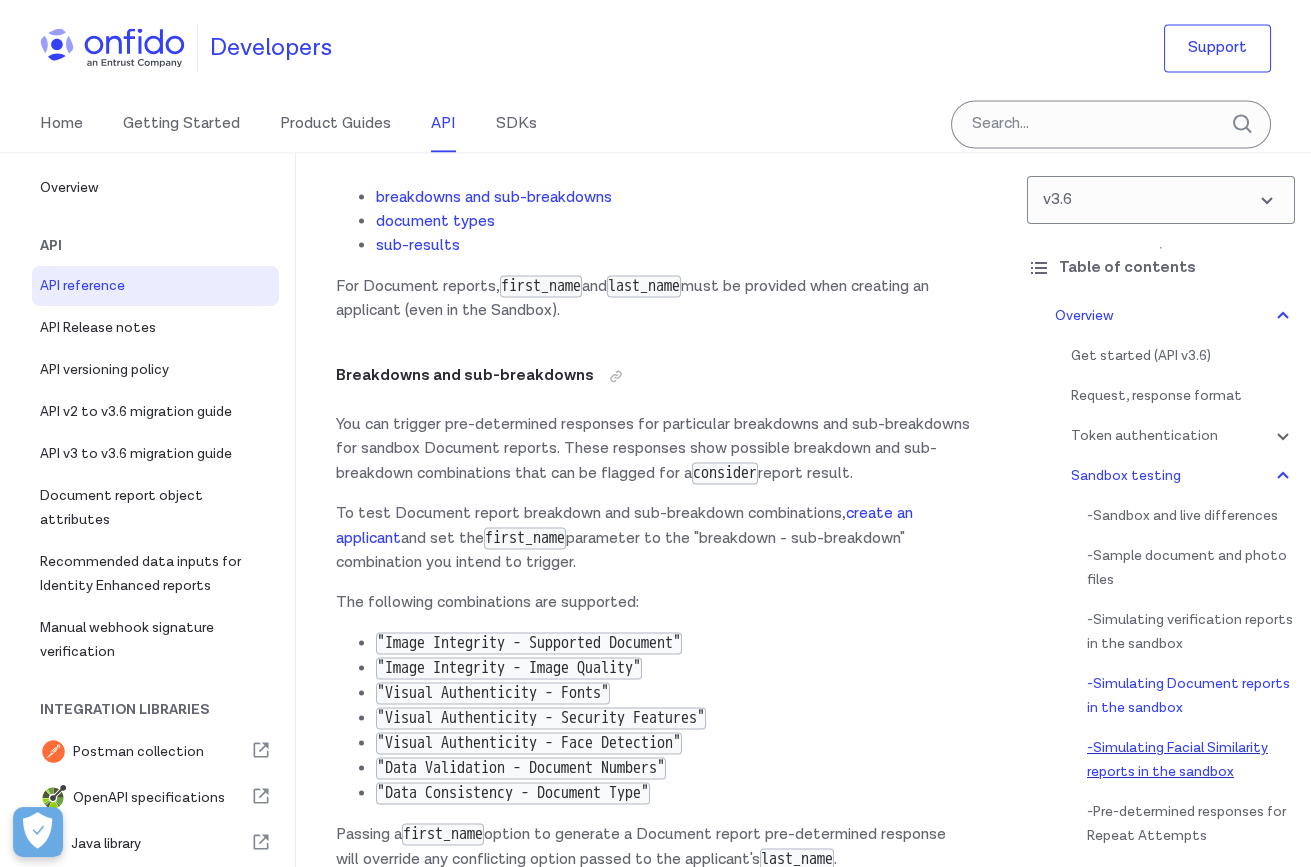 click on "-  Simulating Facial Similarity reports in the sandbox" at bounding box center (1191, 760) 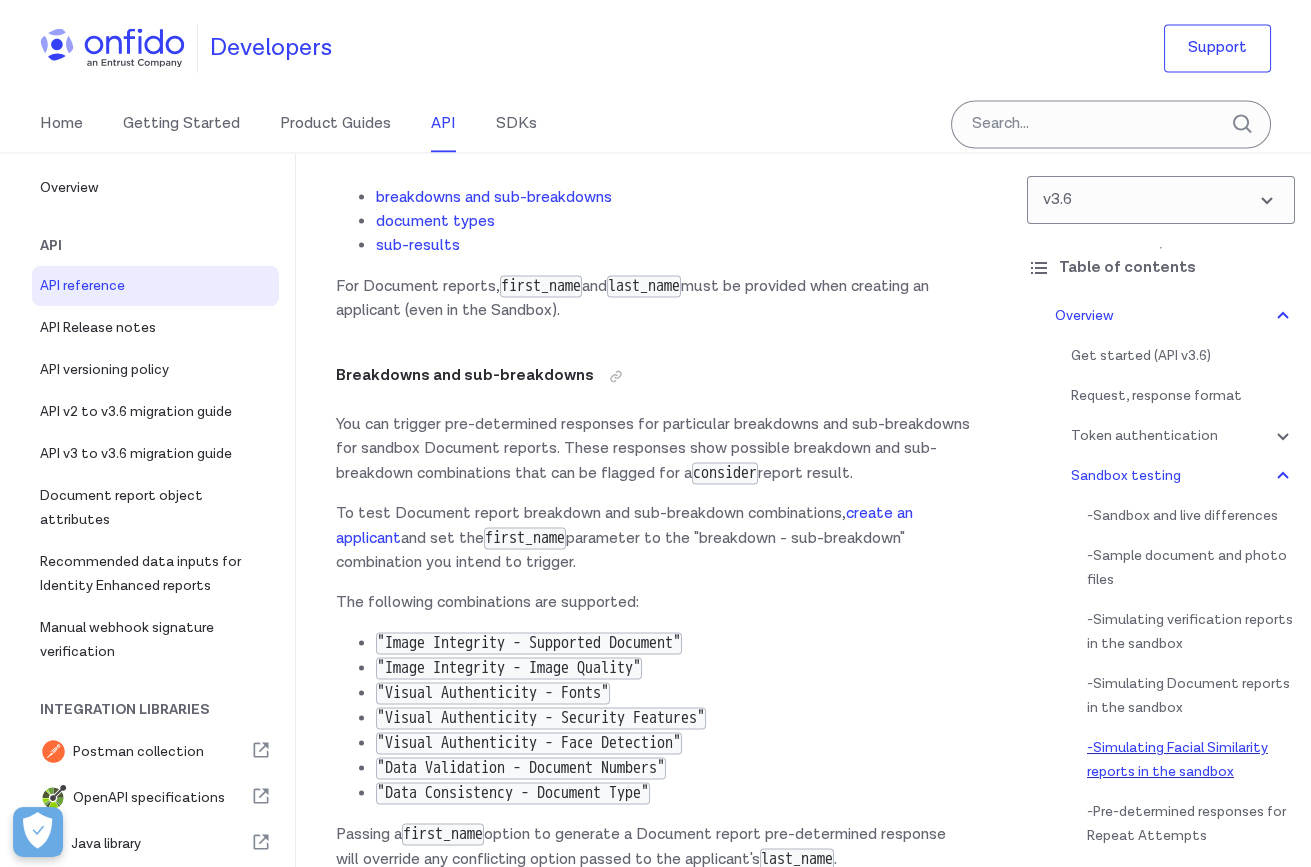 scroll, scrollTop: 9604, scrollLeft: 0, axis: vertical 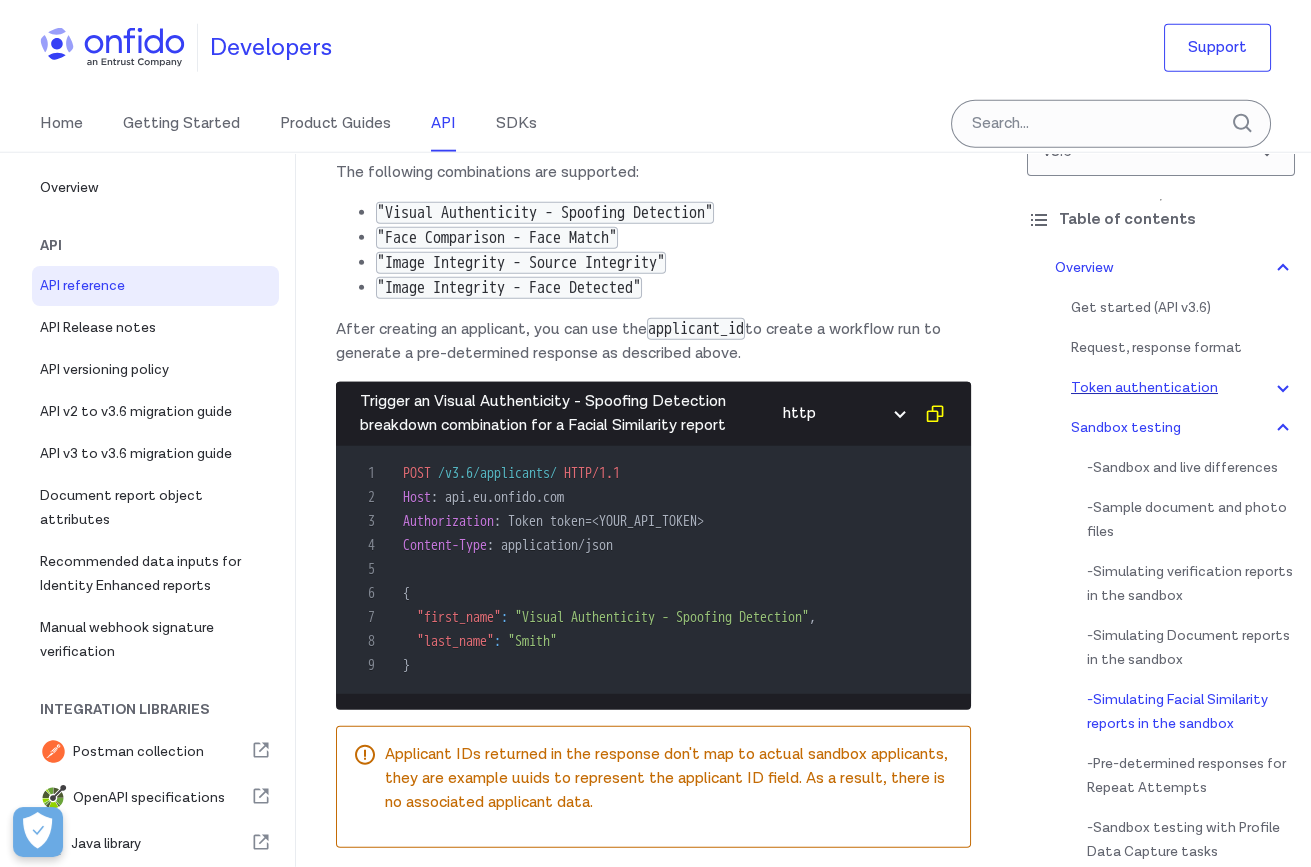 click on "Token authentication" at bounding box center (1183, 388) 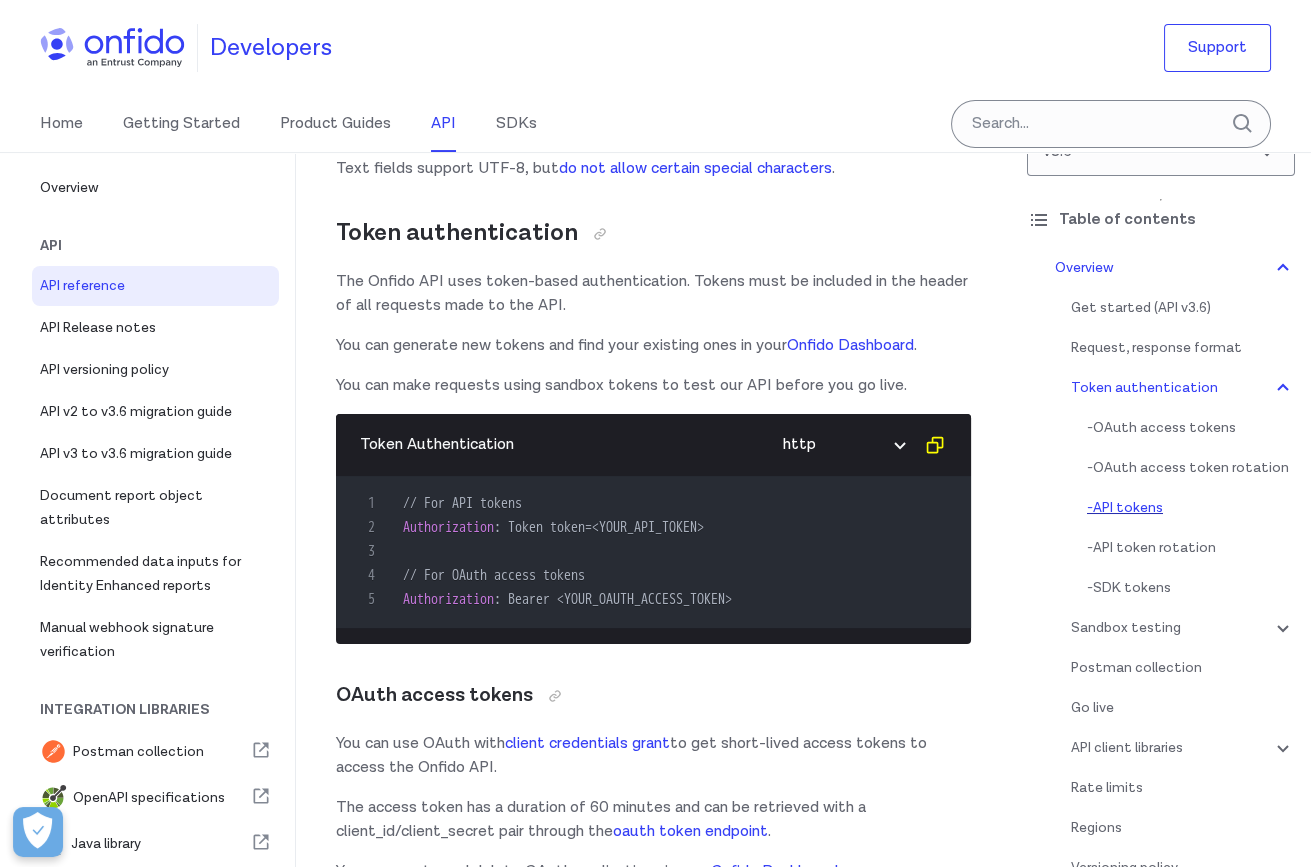 click on "-  API tokens" at bounding box center (1191, 508) 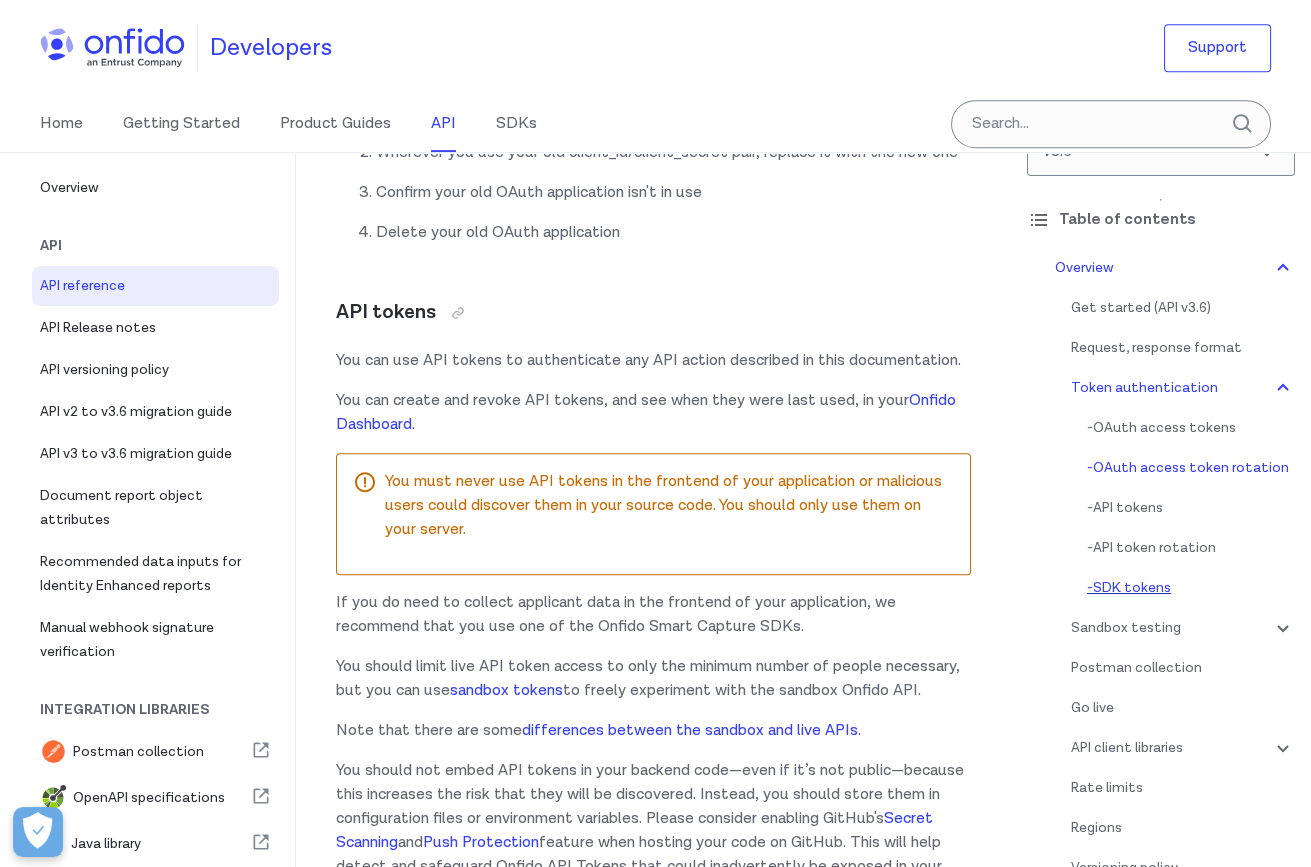 click on "-  SDK tokens" at bounding box center [1191, 588] 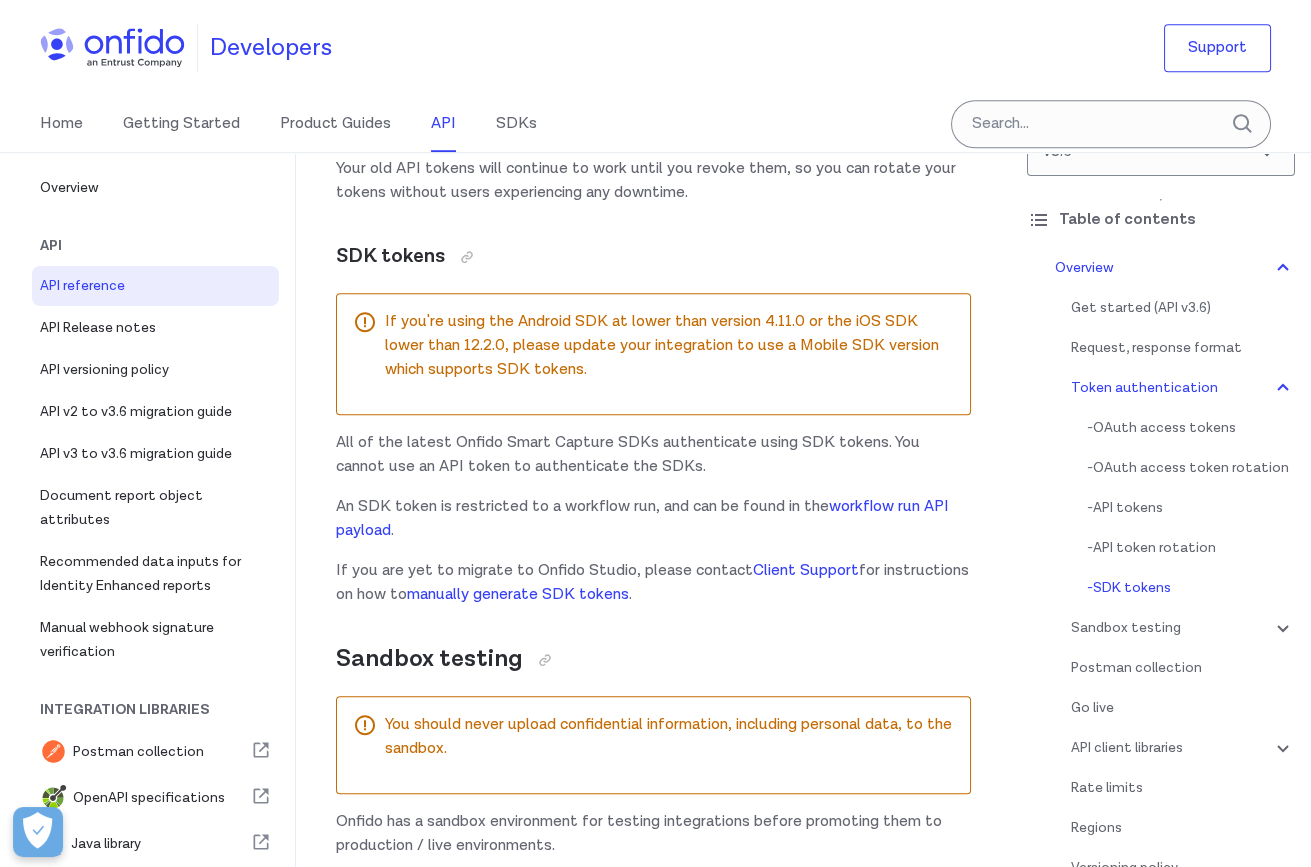 scroll, scrollTop: 2988, scrollLeft: 0, axis: vertical 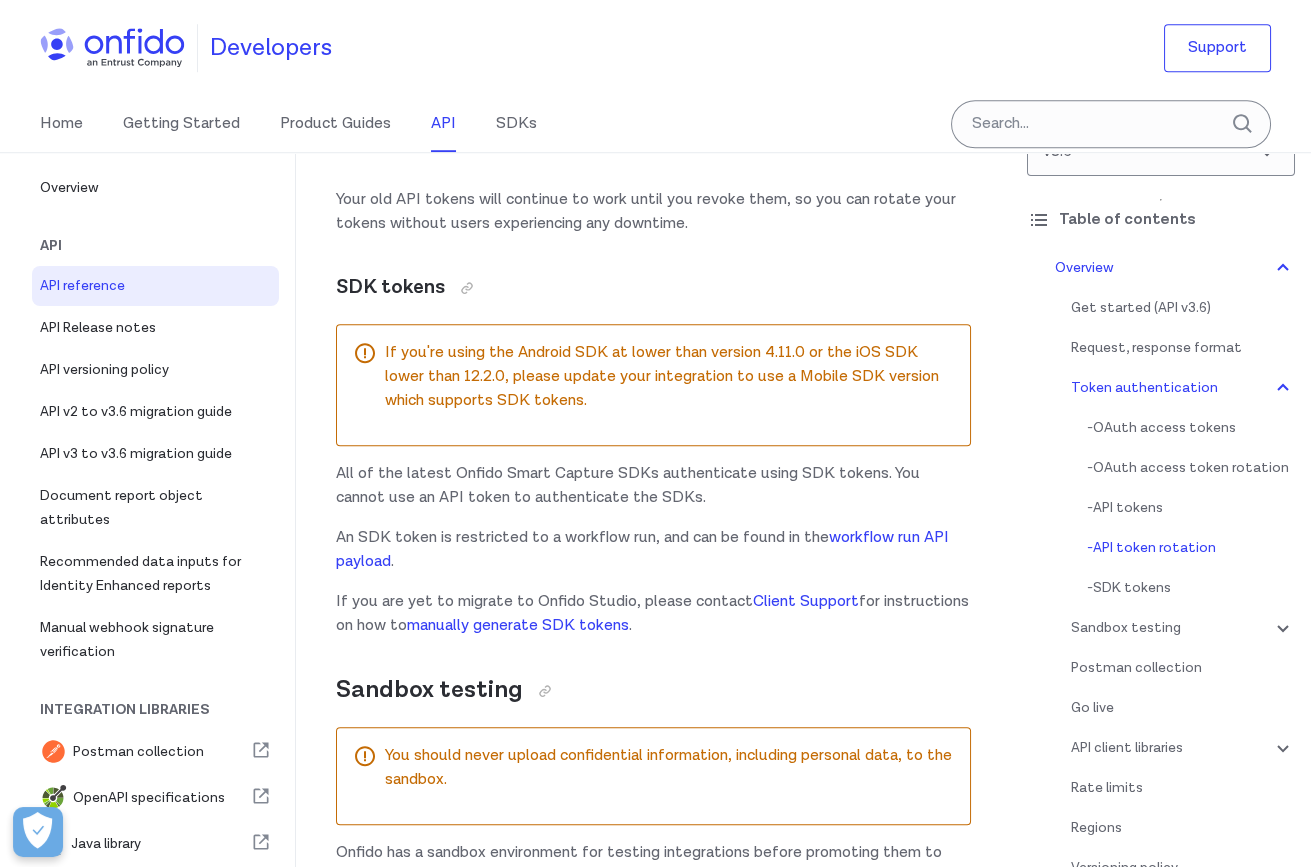 click on "An SDK token is restricted to a workflow run, and can be found in the  workflow run API payload ." at bounding box center (653, 550) 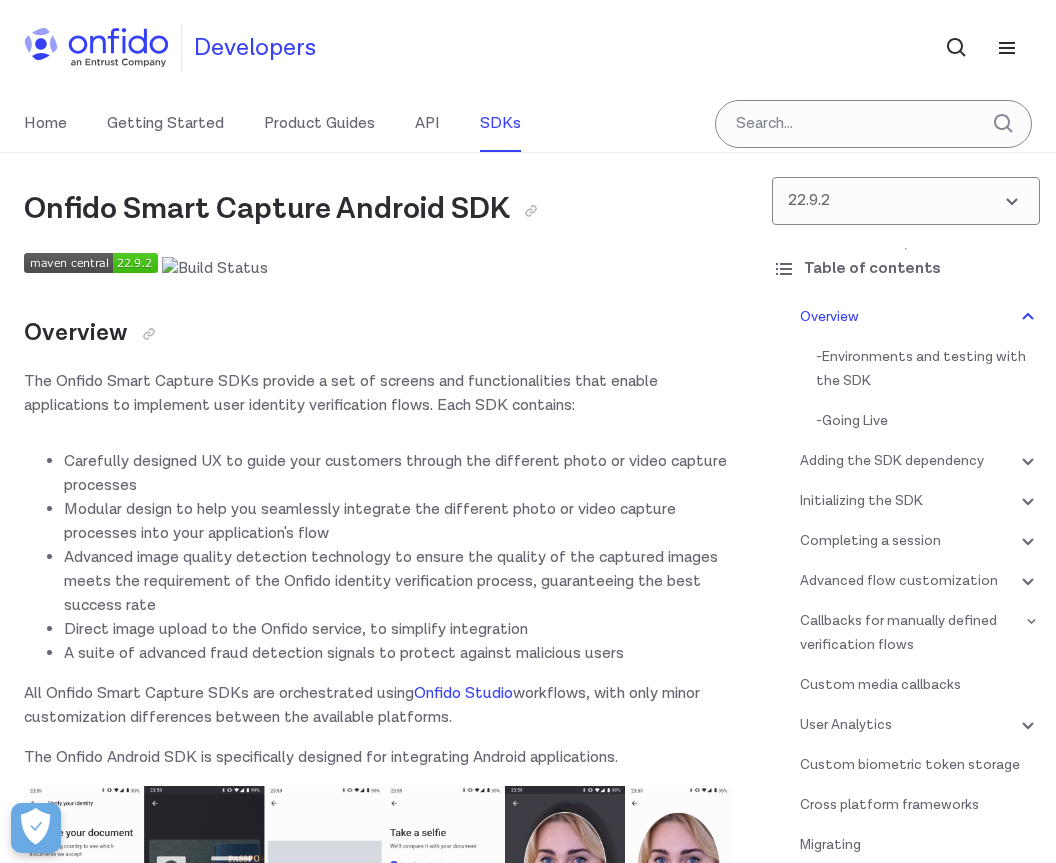 scroll, scrollTop: 165, scrollLeft: 0, axis: vertical 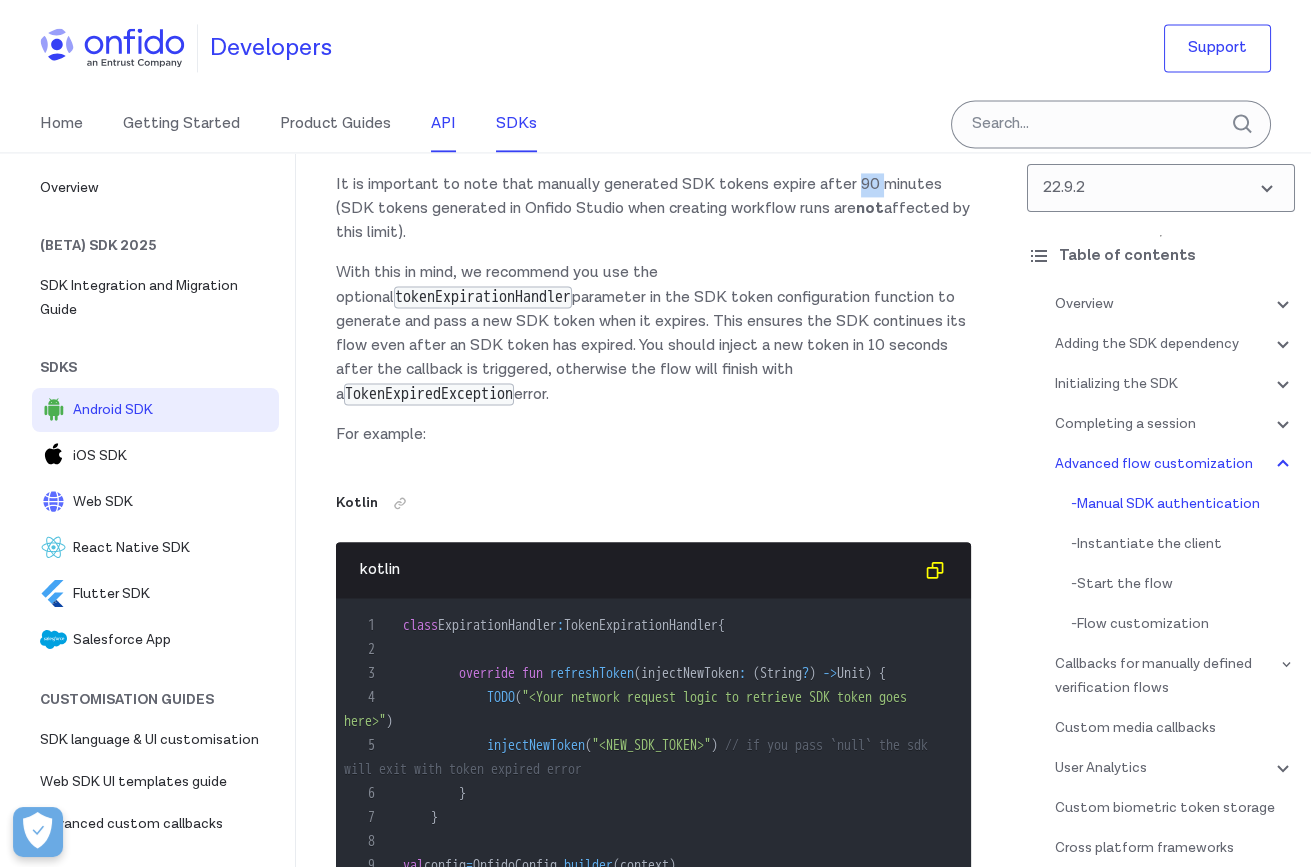 click on "API" at bounding box center [443, 124] 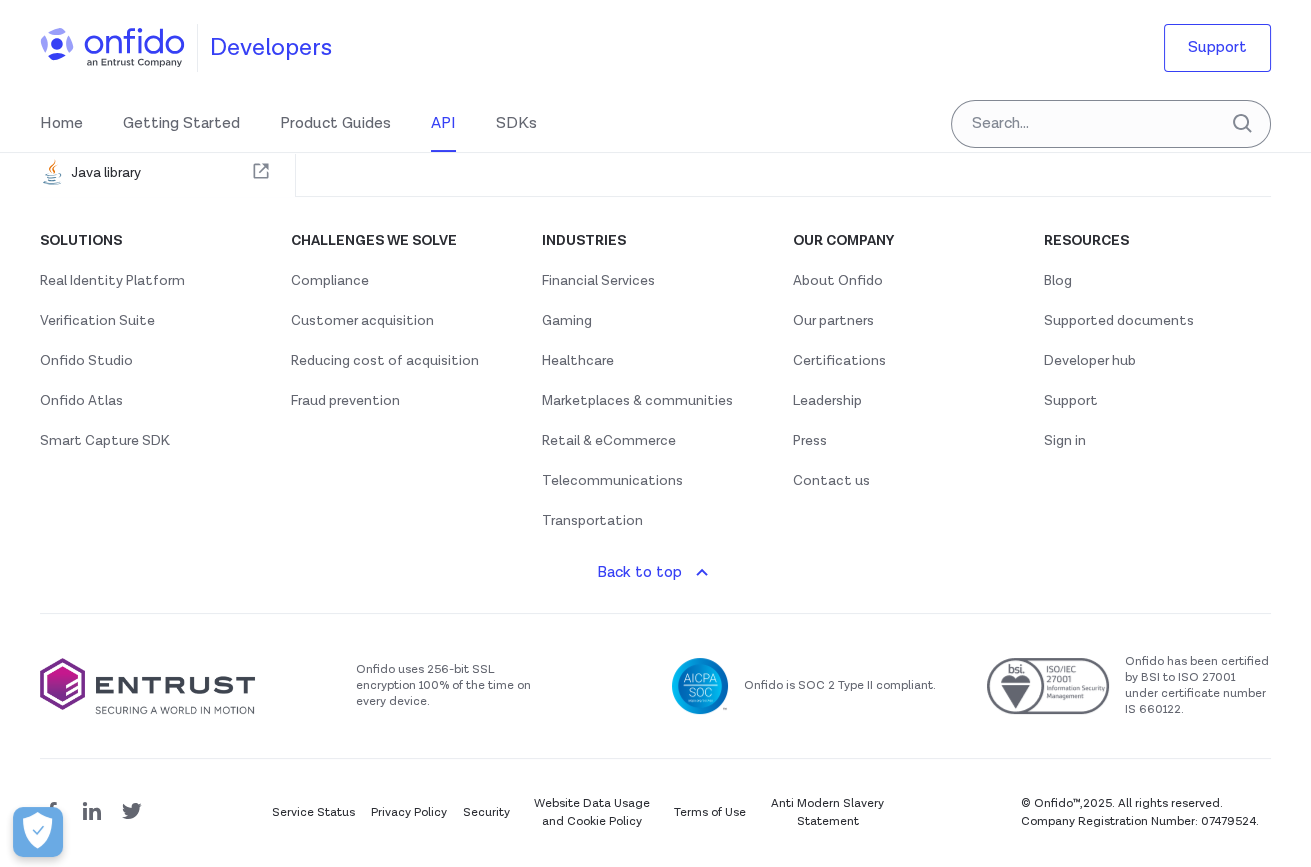 scroll, scrollTop: 0, scrollLeft: 0, axis: both 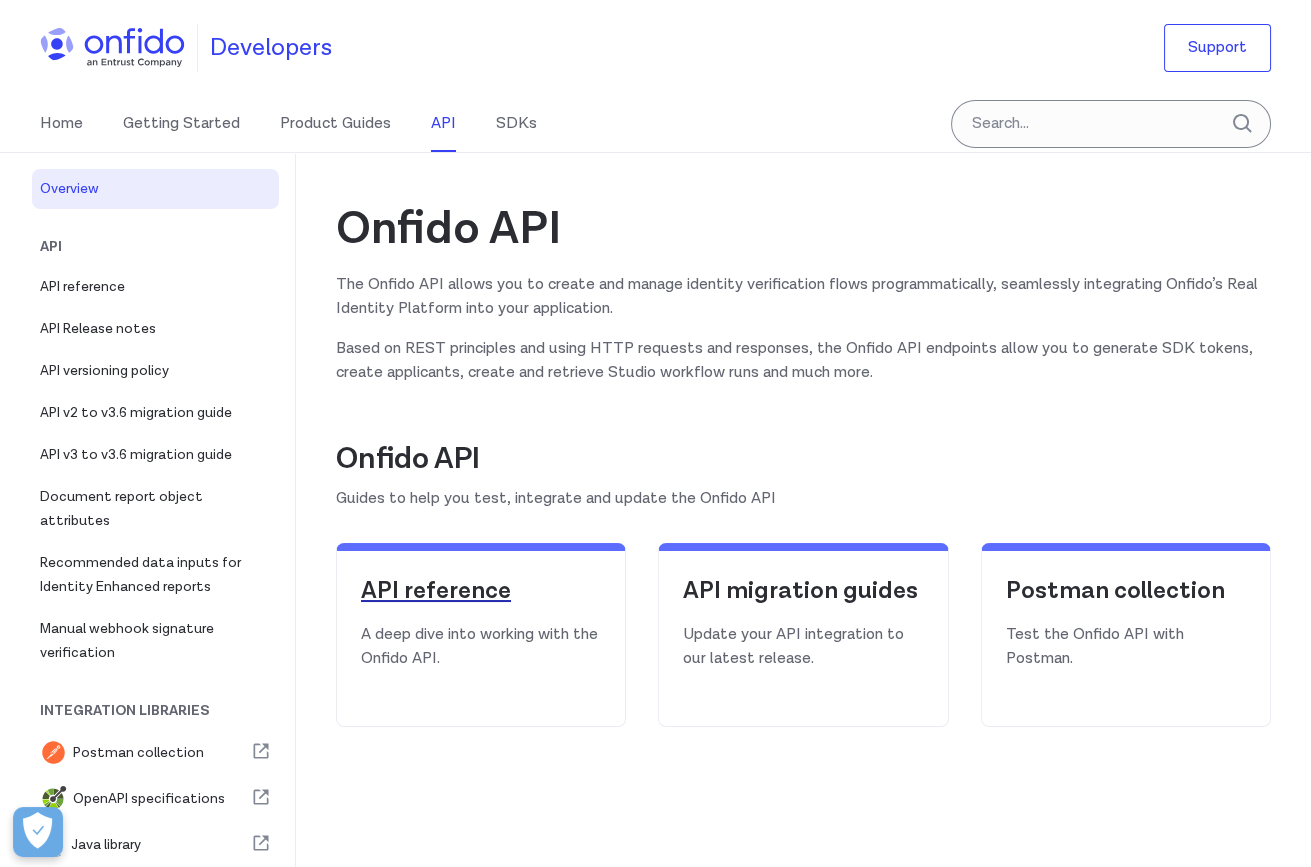 click on "API reference" at bounding box center [481, 591] 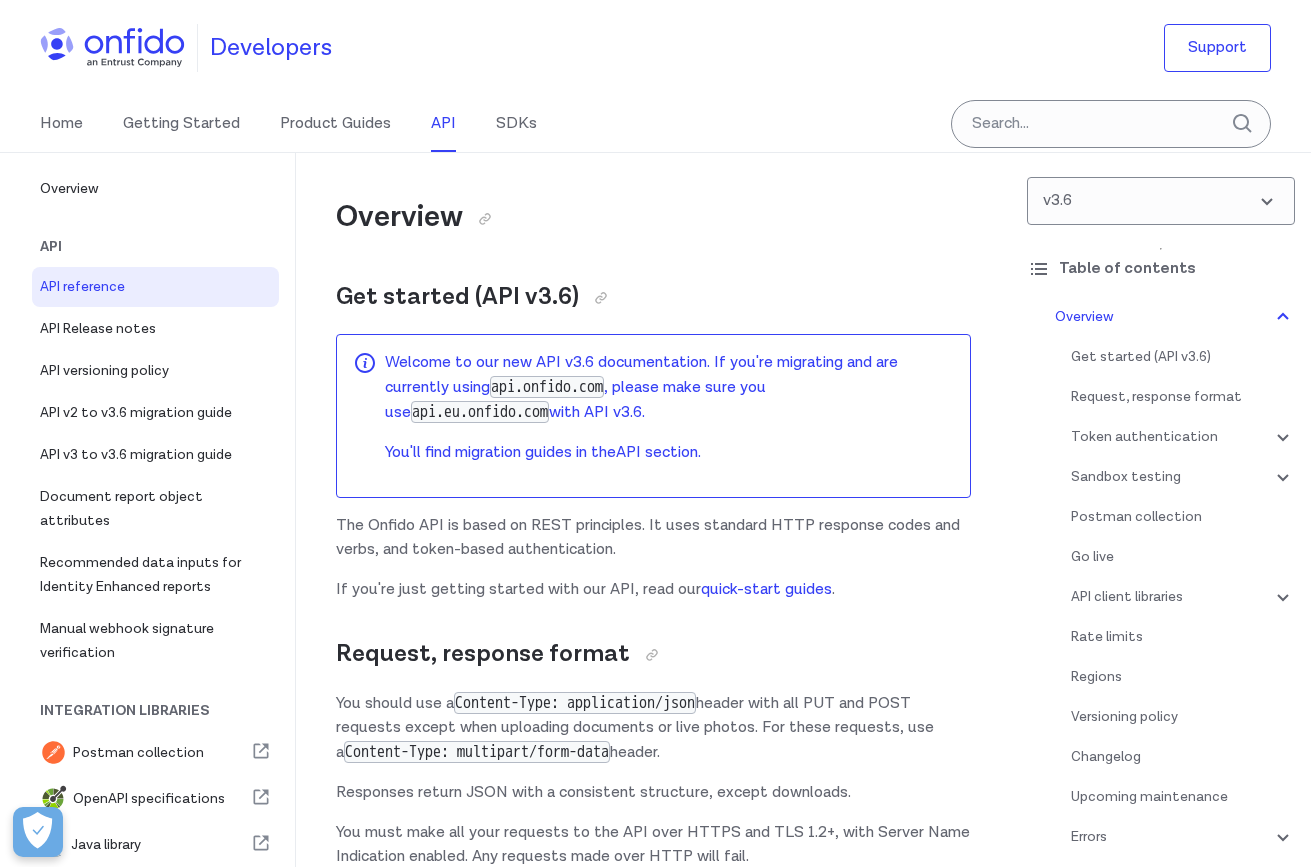 scroll, scrollTop: 0, scrollLeft: 0, axis: both 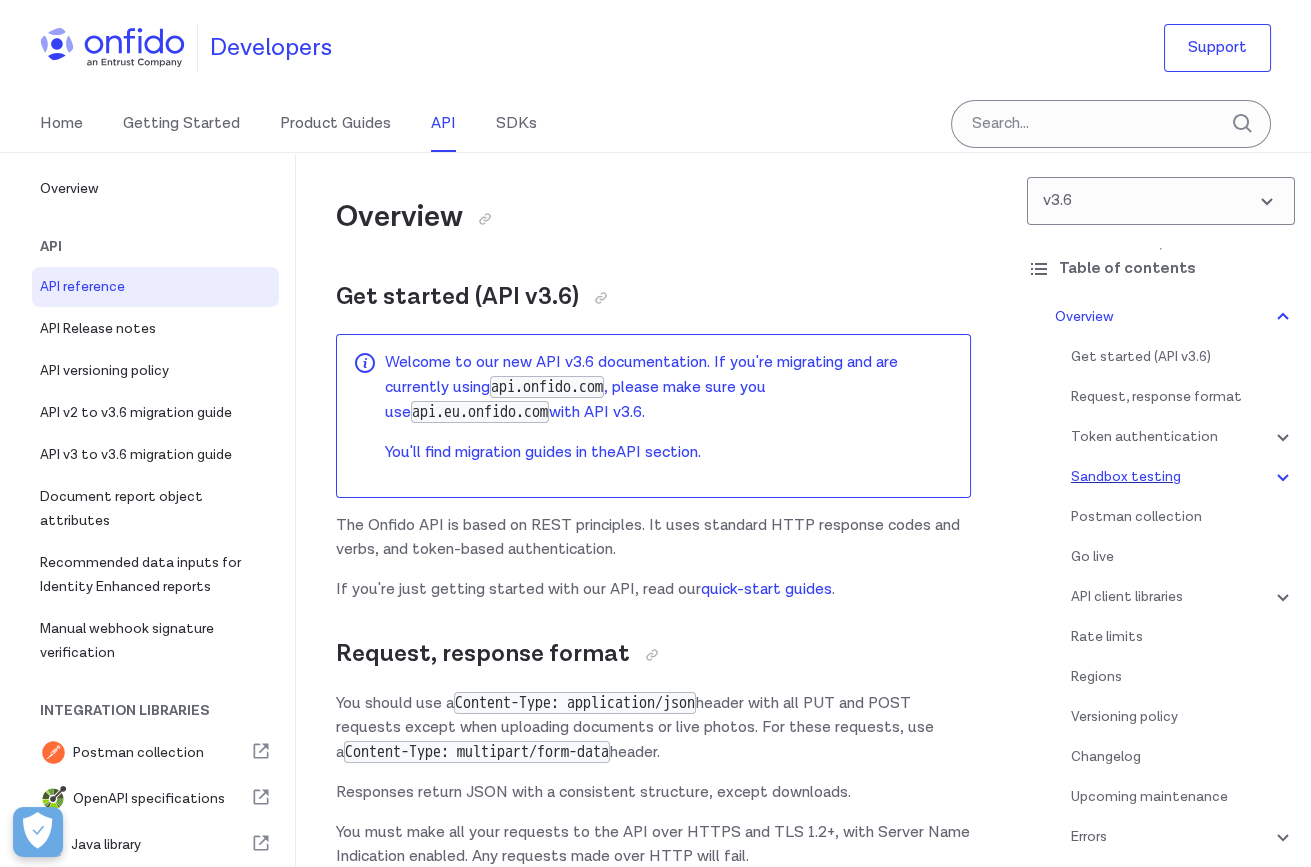click on "Sandbox testing" at bounding box center (1183, 477) 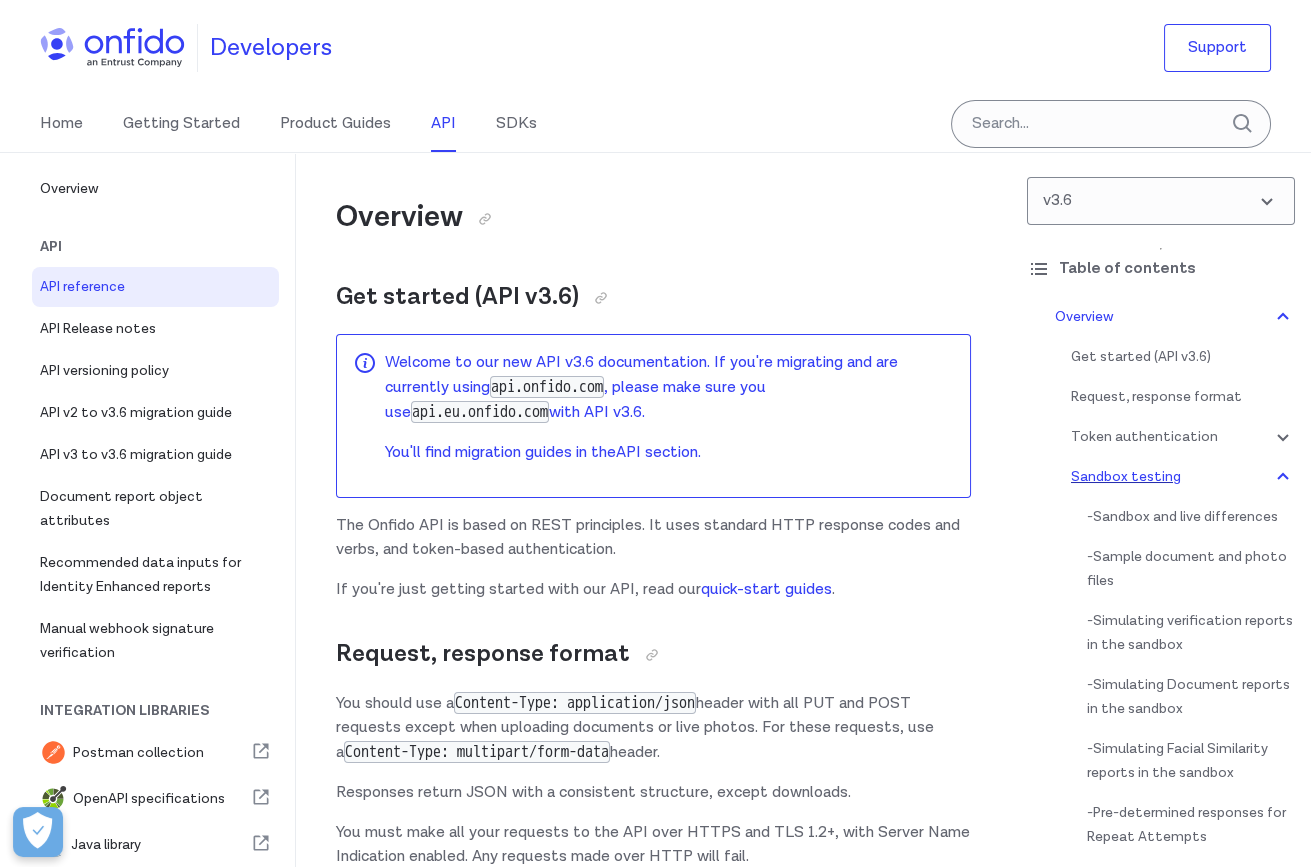 scroll, scrollTop: 3444, scrollLeft: 0, axis: vertical 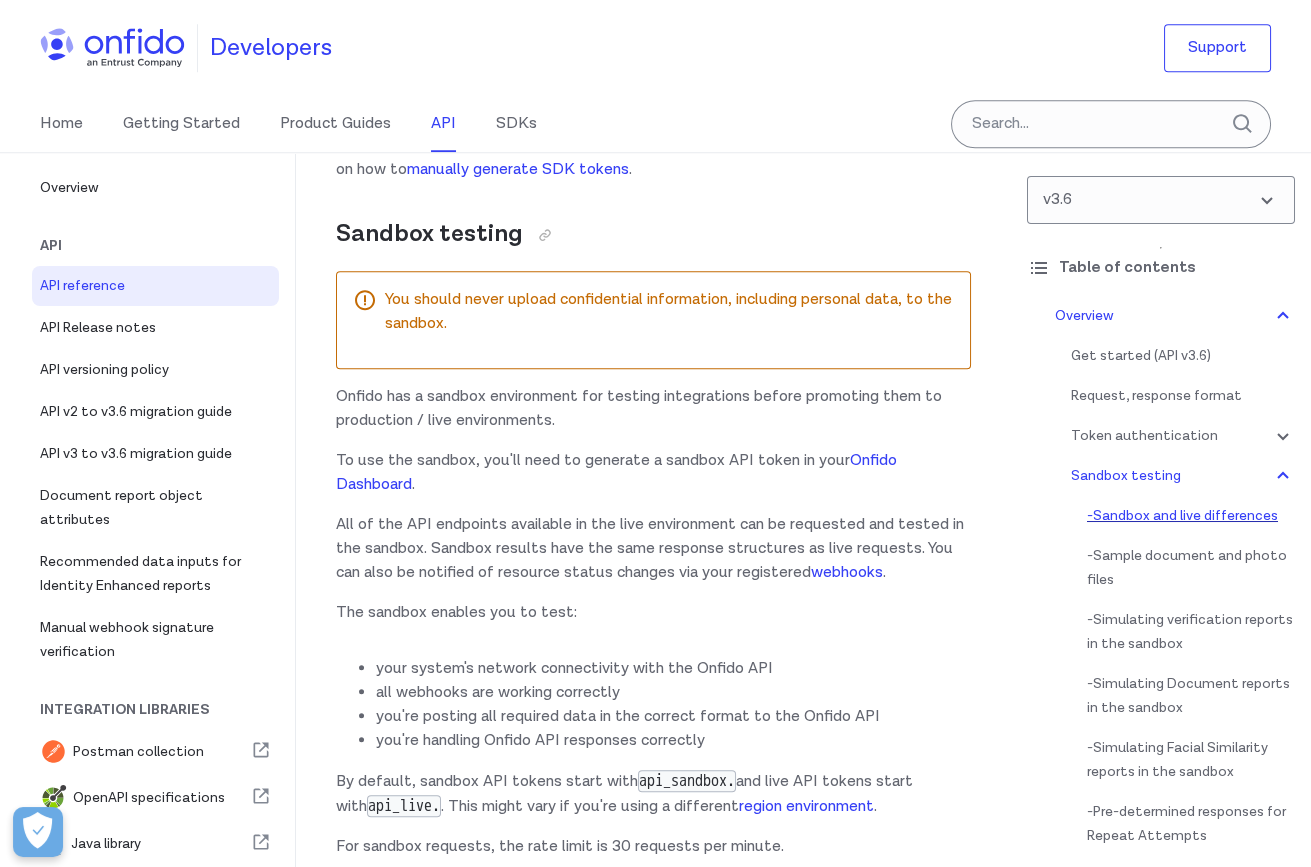 click on "-  Sandbox and live differences" at bounding box center [1191, 516] 